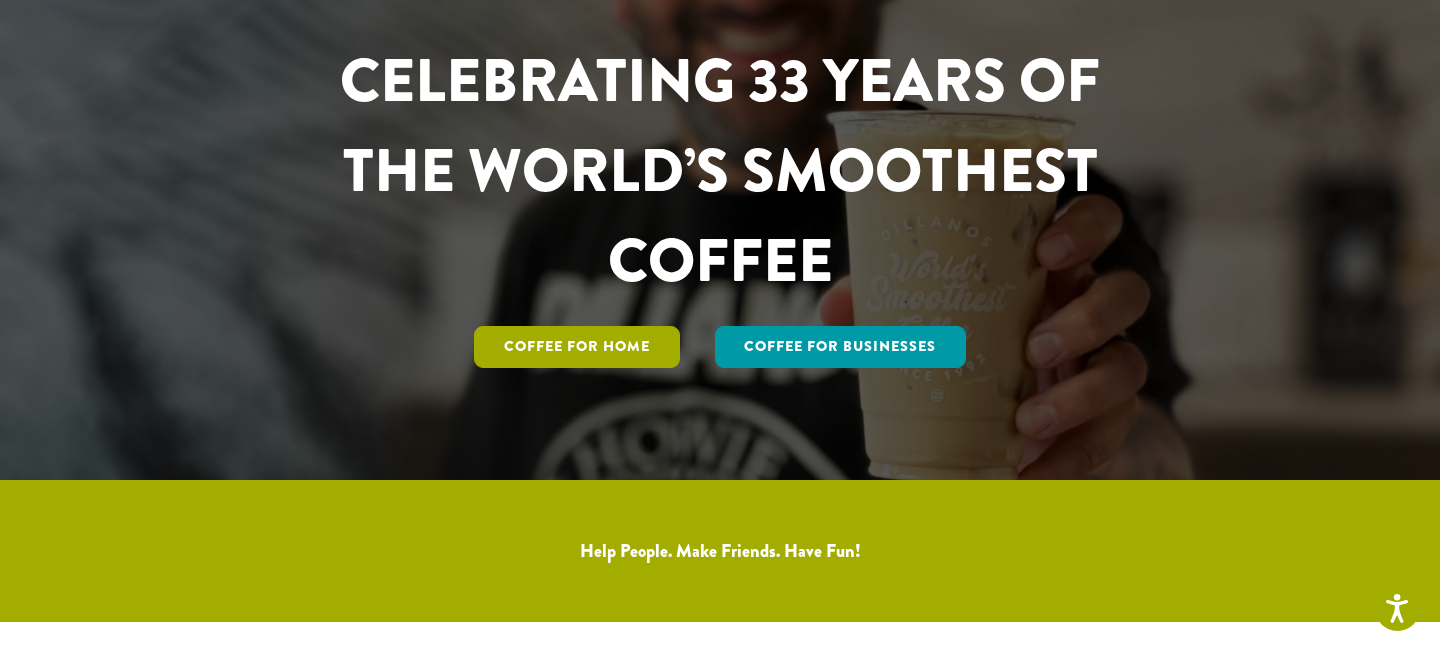 scroll, scrollTop: 176, scrollLeft: 0, axis: vertical 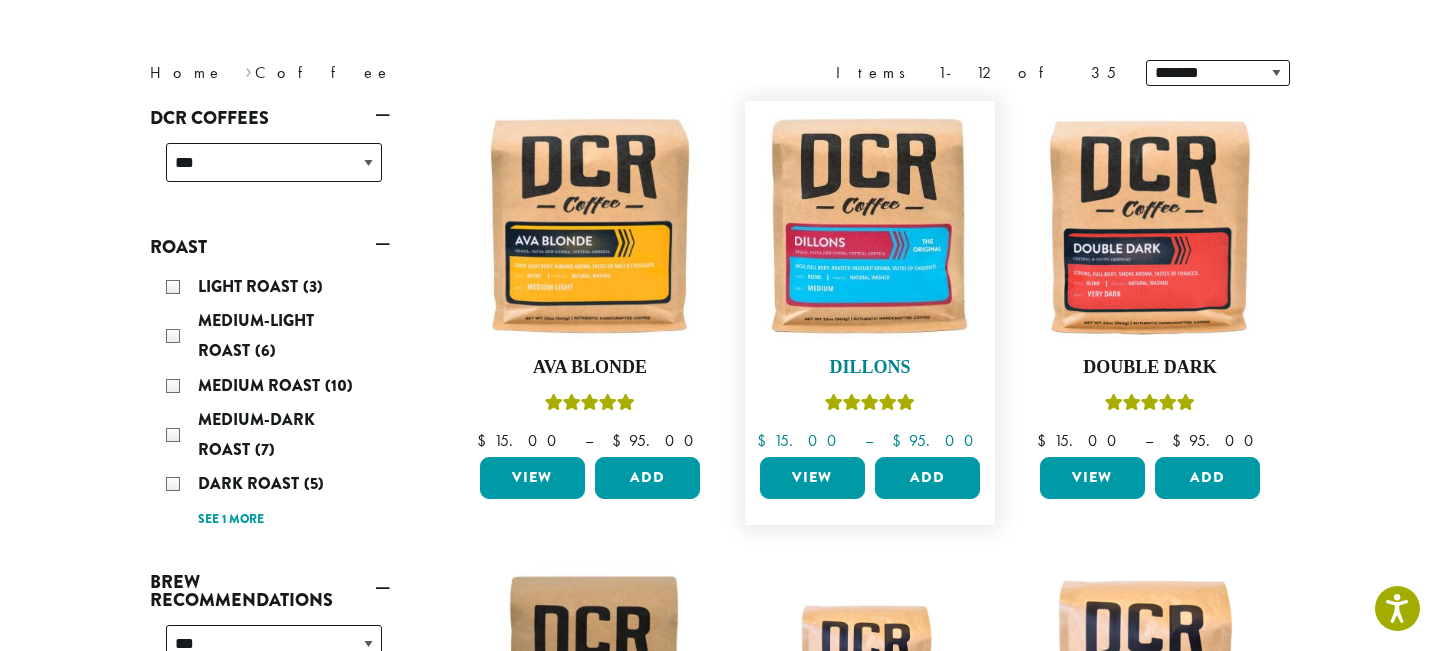 click at bounding box center (870, 226) 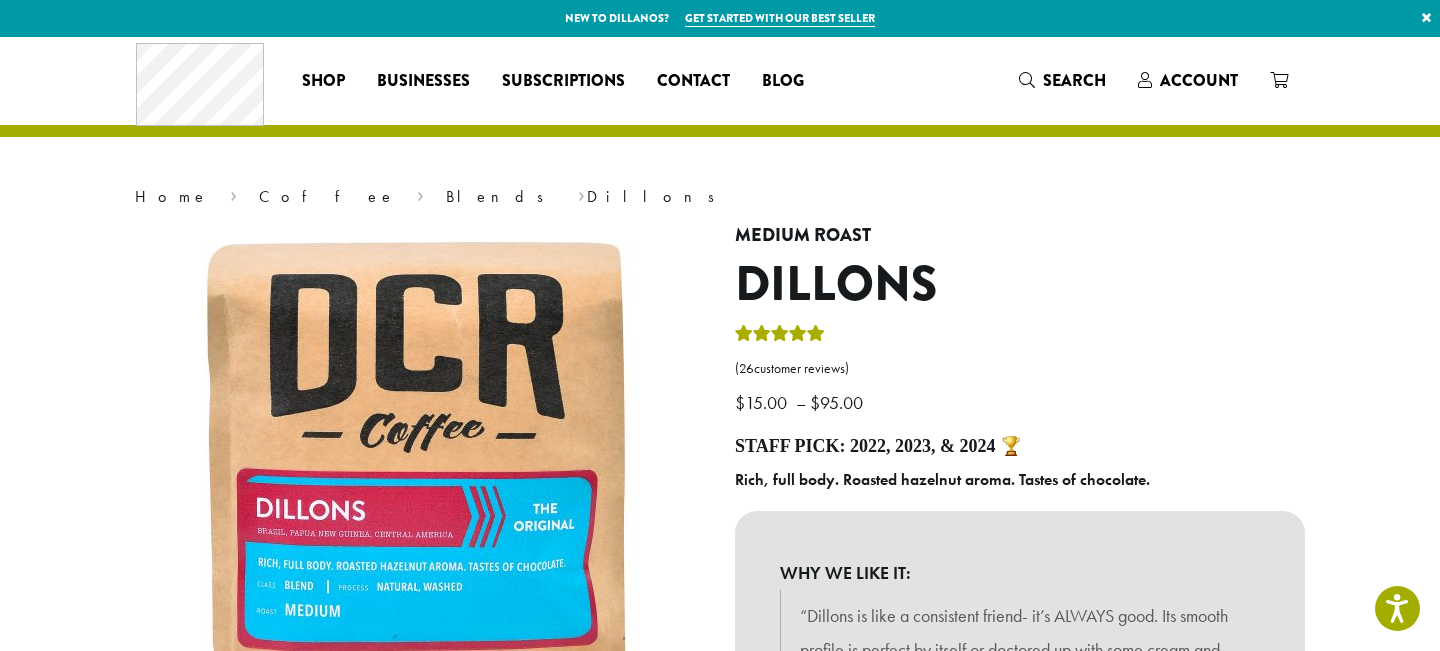 scroll, scrollTop: 271, scrollLeft: 0, axis: vertical 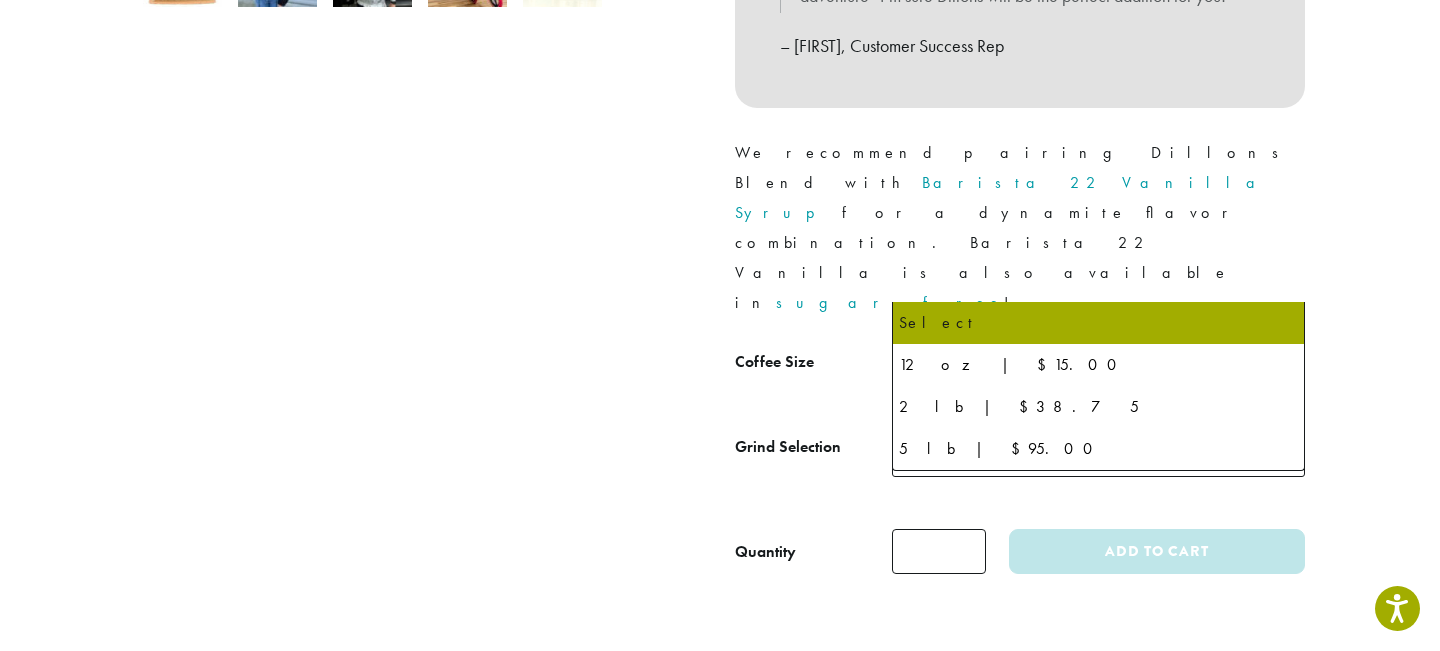 click on "Select" 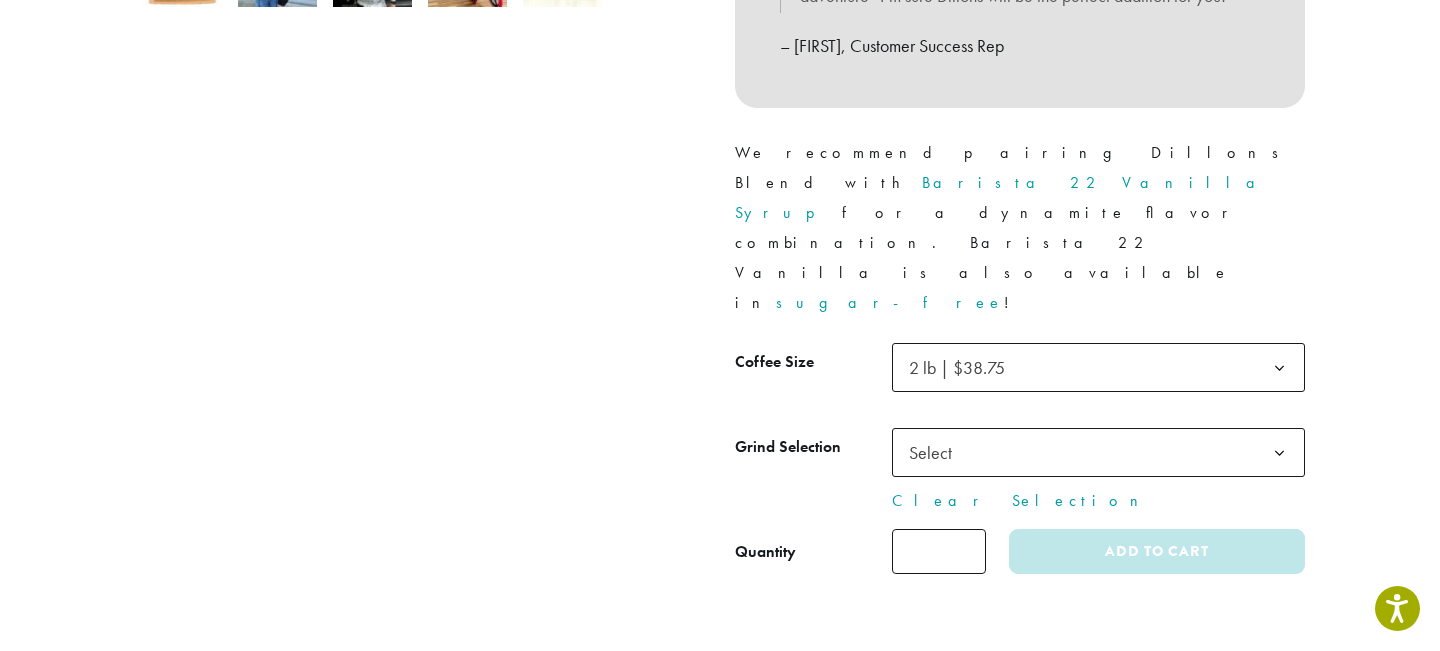 click on "Select" 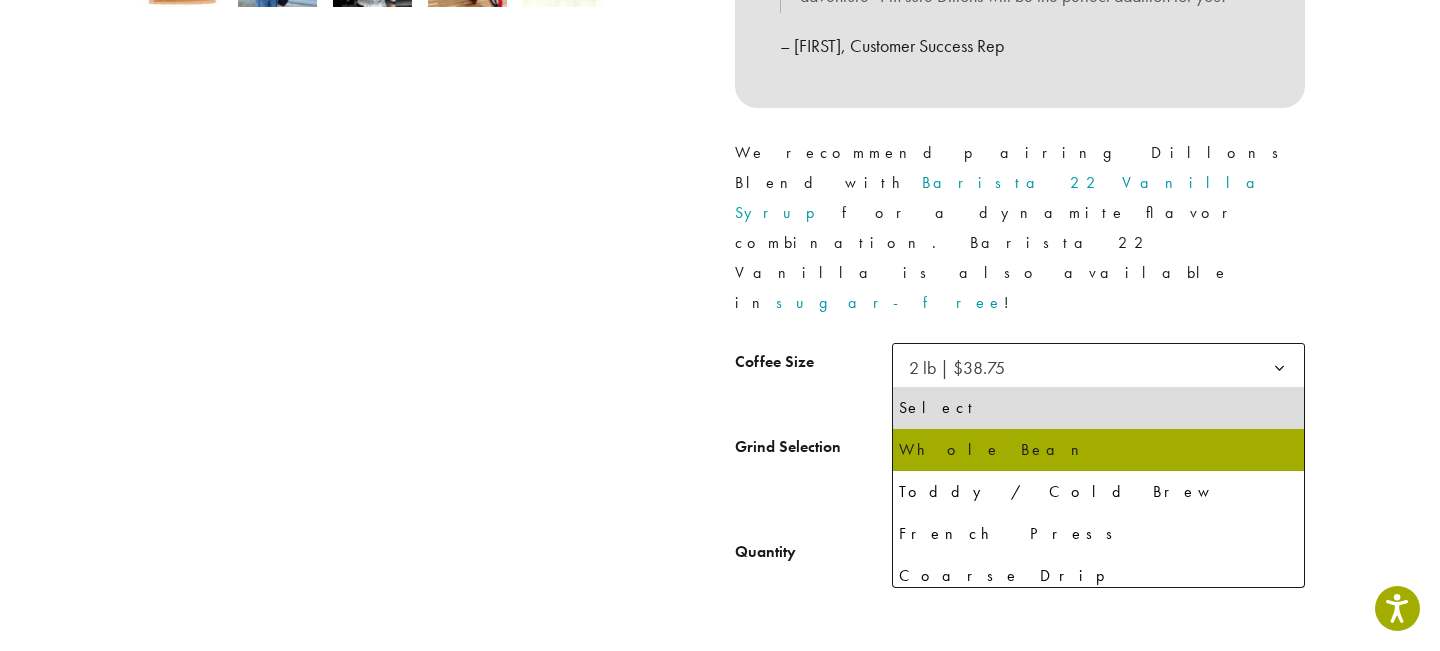 select on "**********" 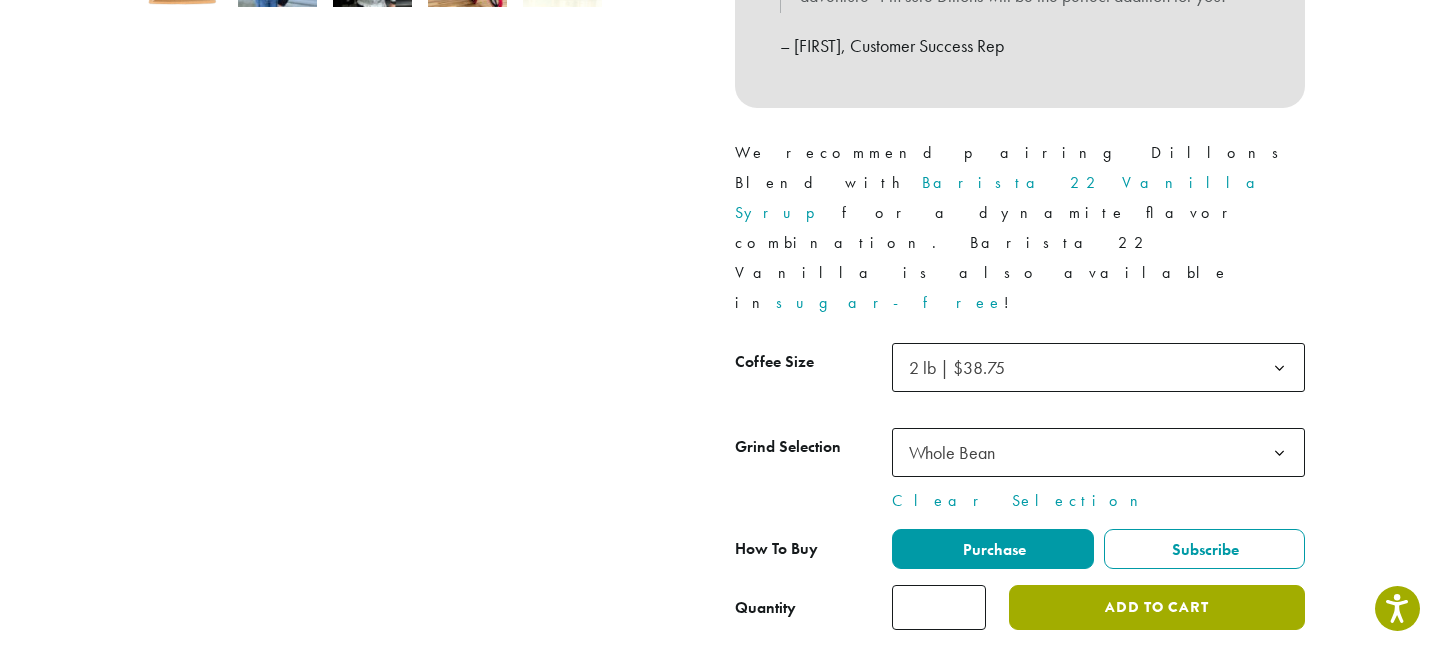 click on "Add to cart" 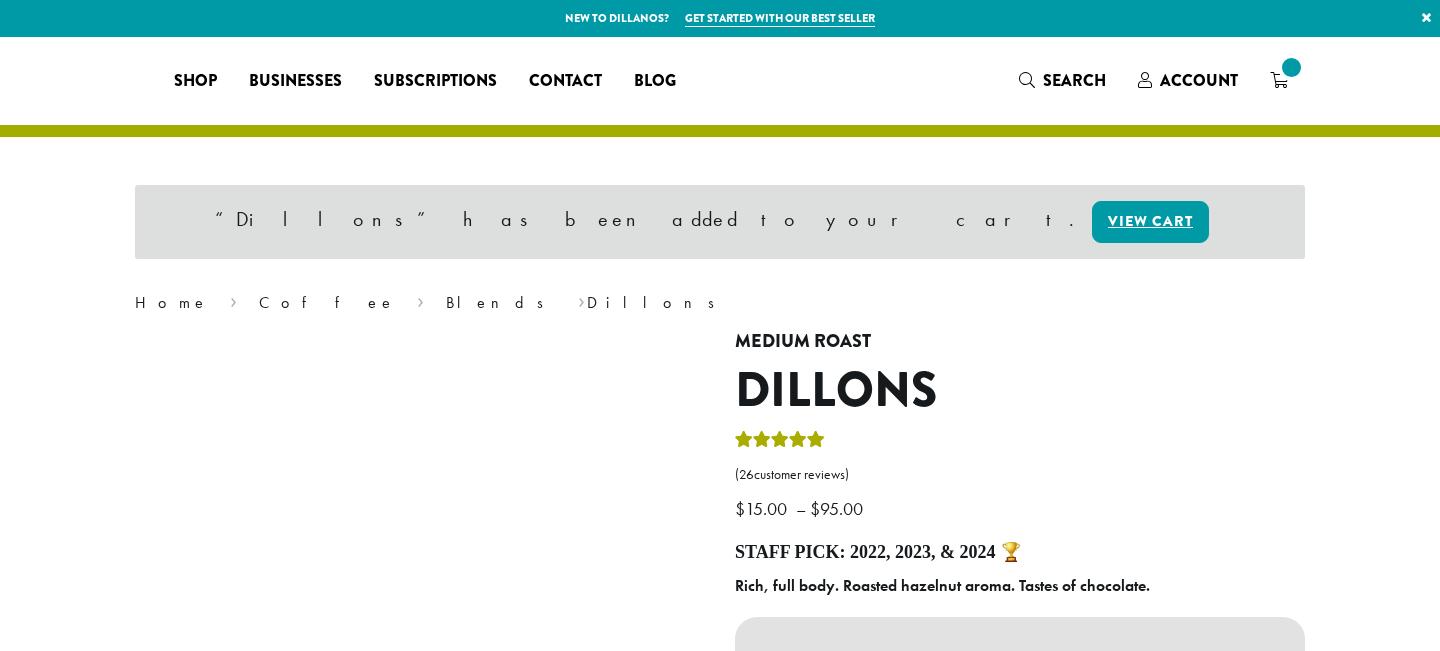 scroll, scrollTop: 0, scrollLeft: 0, axis: both 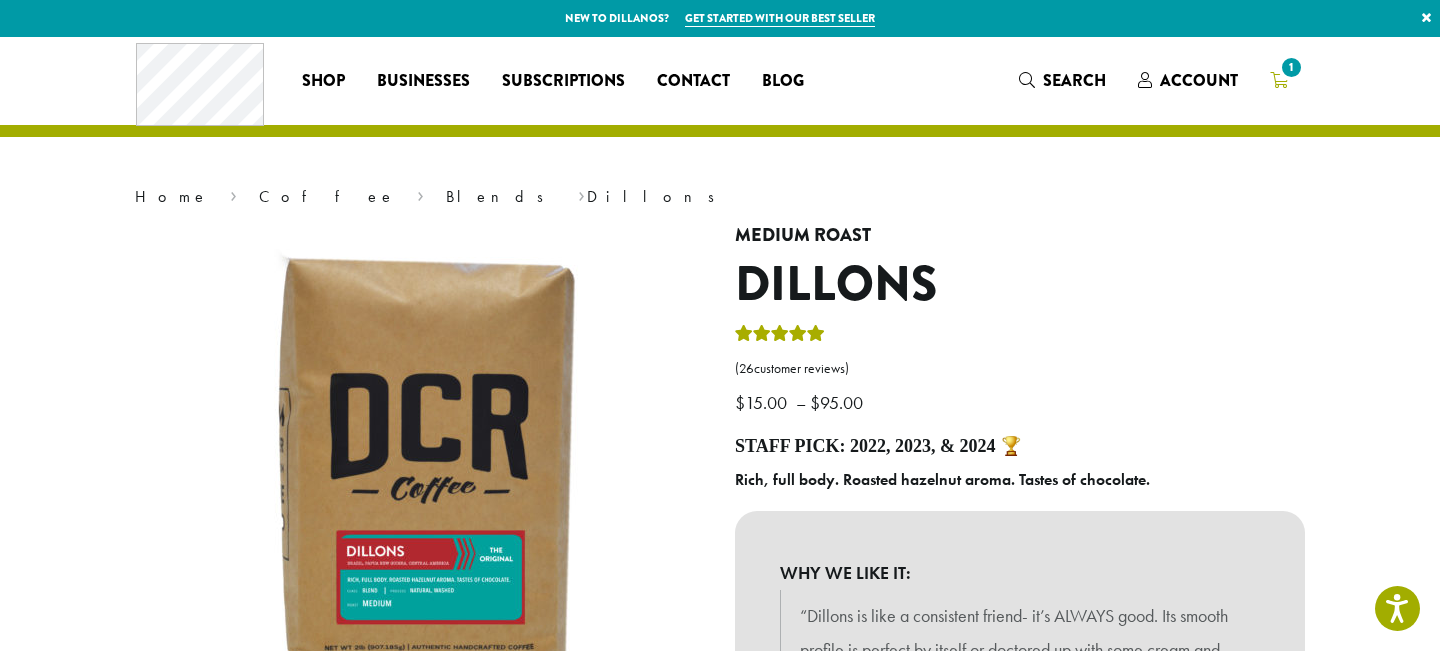 click on "1" at bounding box center (1279, 80) 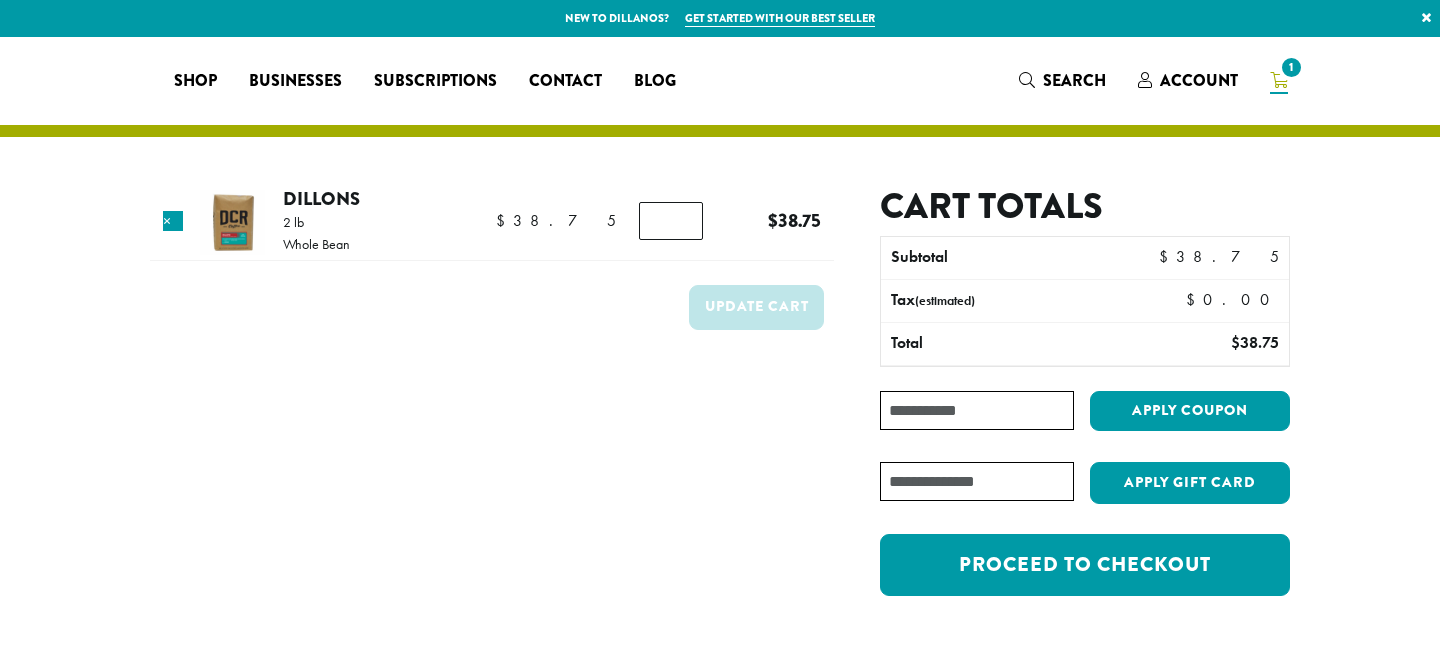 scroll, scrollTop: 0, scrollLeft: 0, axis: both 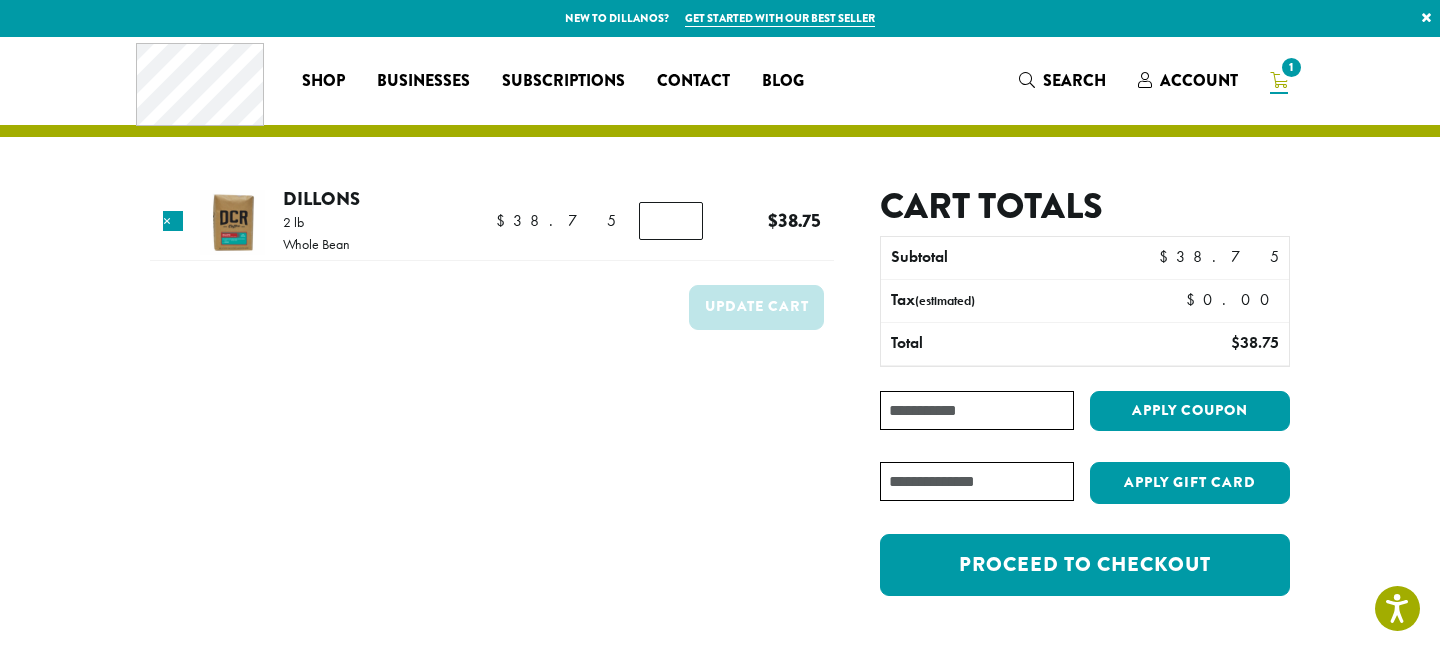 click on "Coupon:" at bounding box center [977, 410] 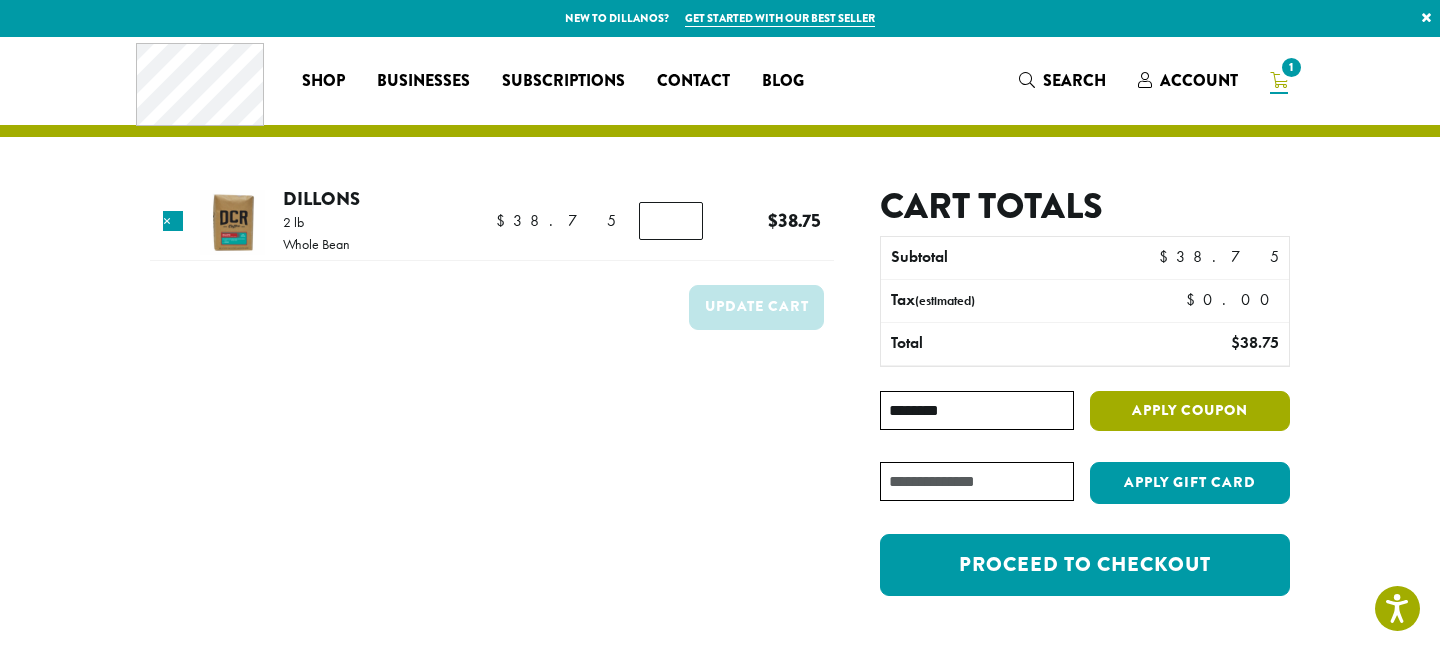 type on "********" 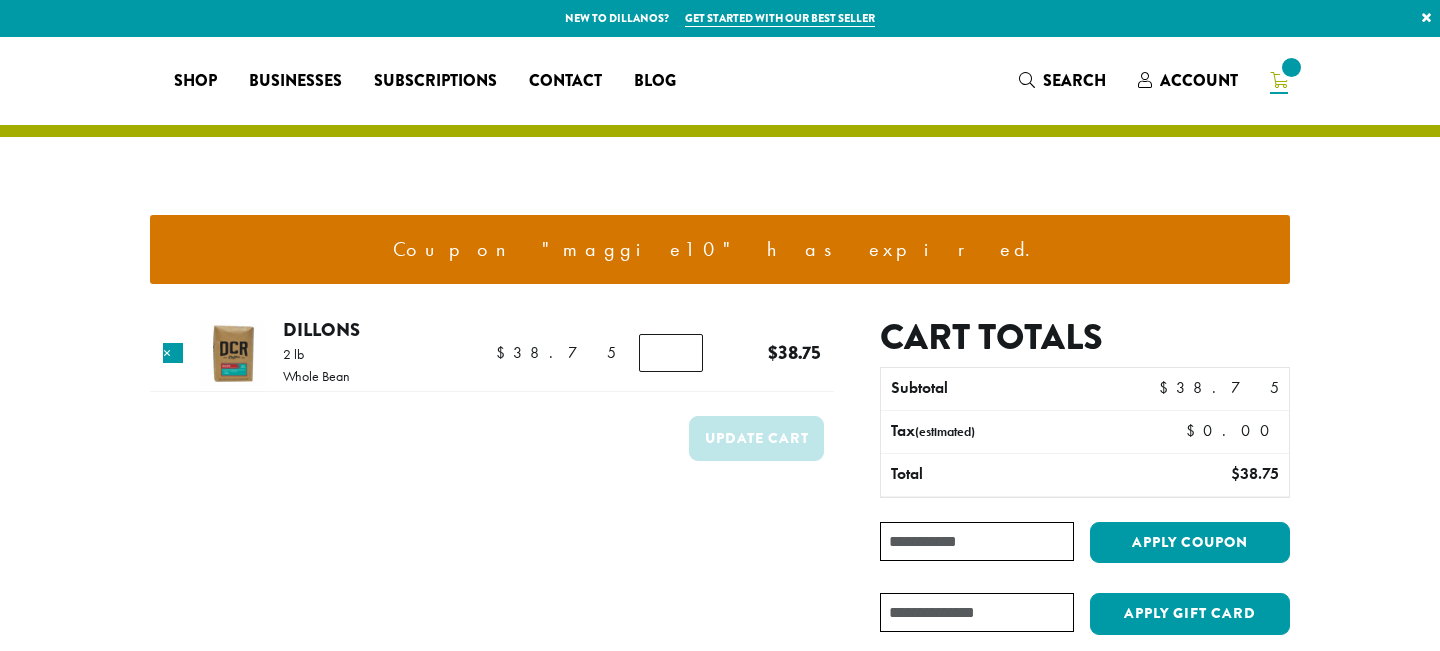 scroll, scrollTop: 0, scrollLeft: 0, axis: both 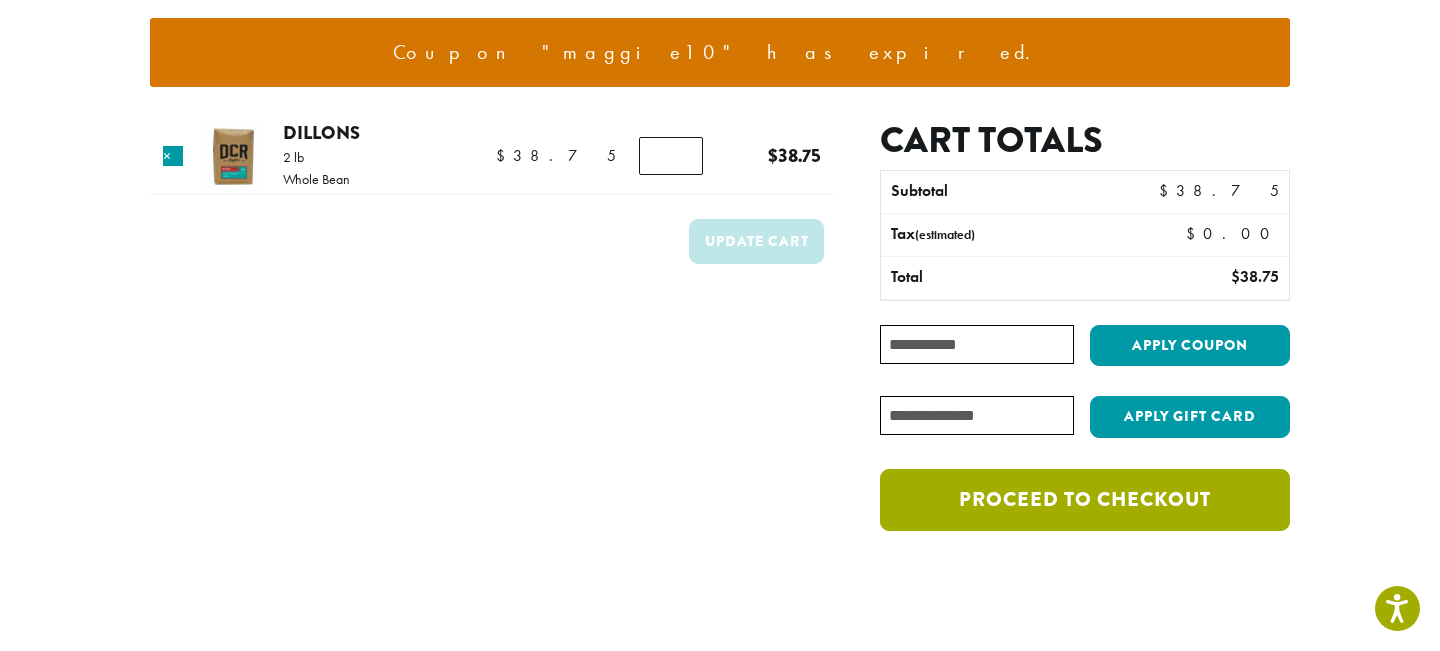click on "Proceed to checkout" at bounding box center [1085, 500] 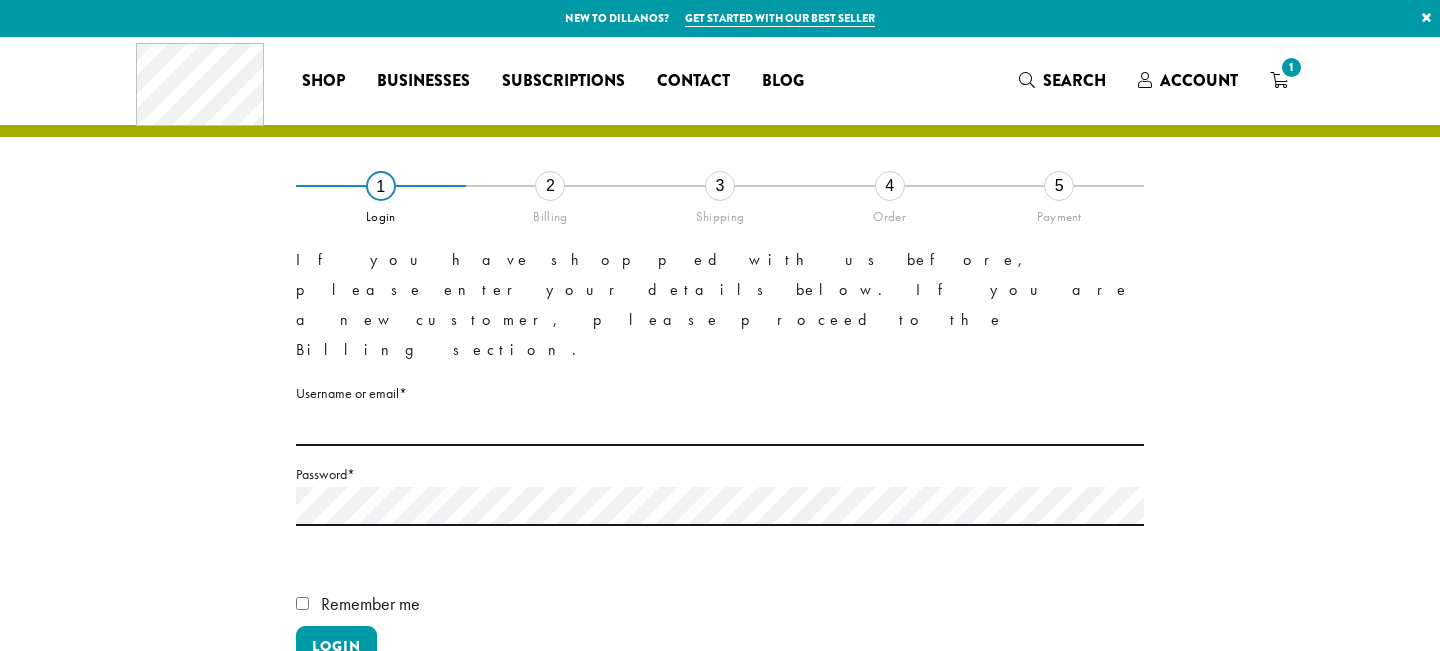 scroll, scrollTop: 0, scrollLeft: 0, axis: both 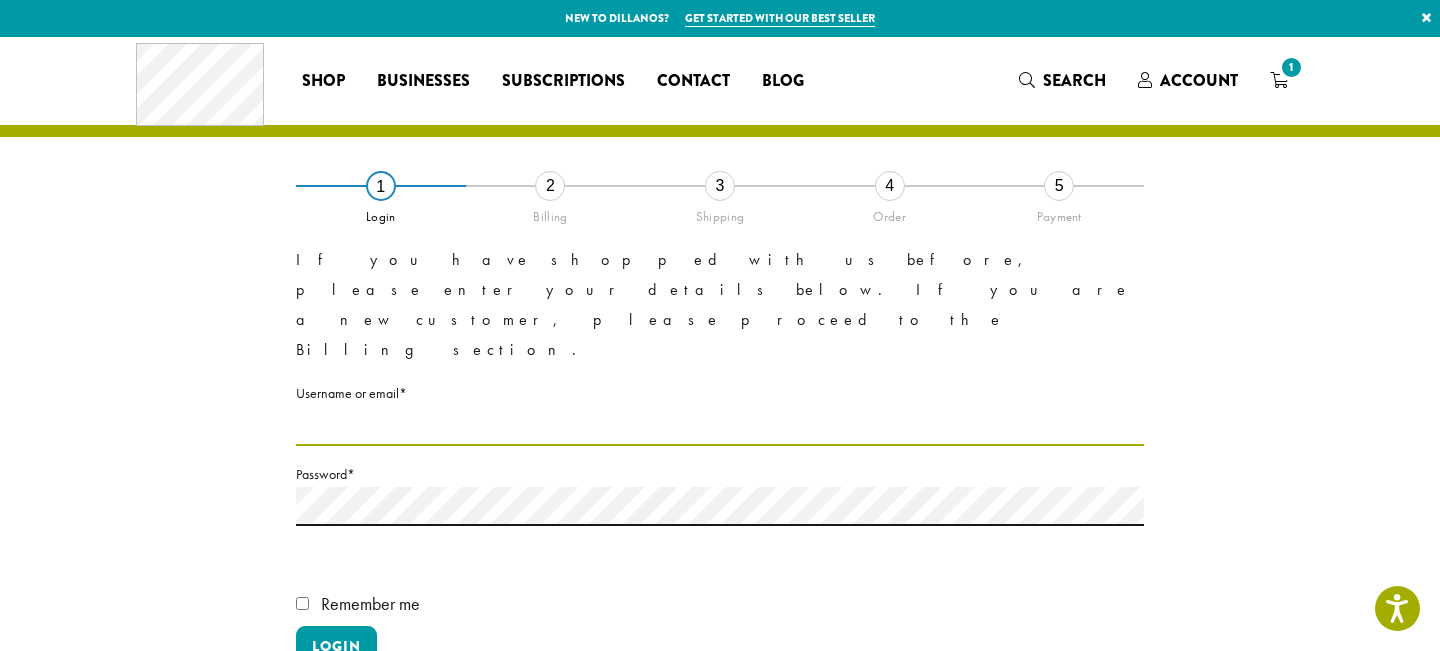 type on "**********" 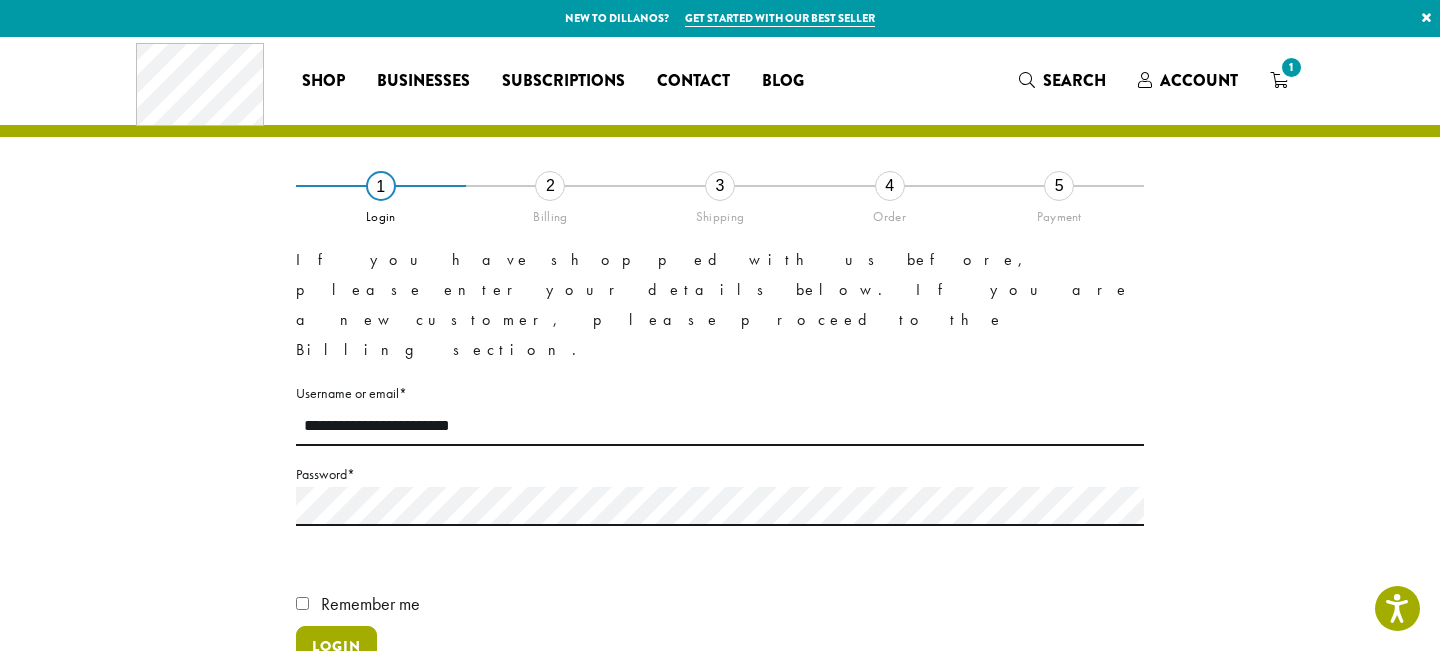 click on "Login" at bounding box center (336, 647) 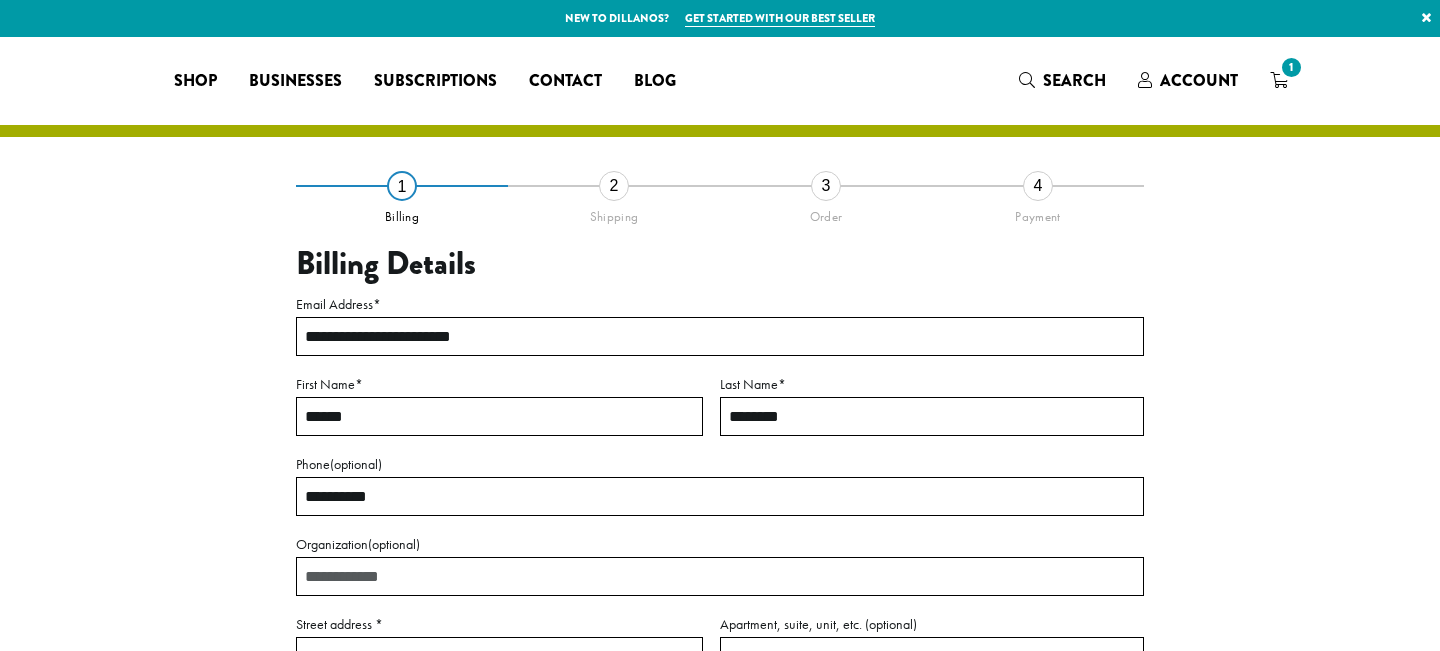 select on "**" 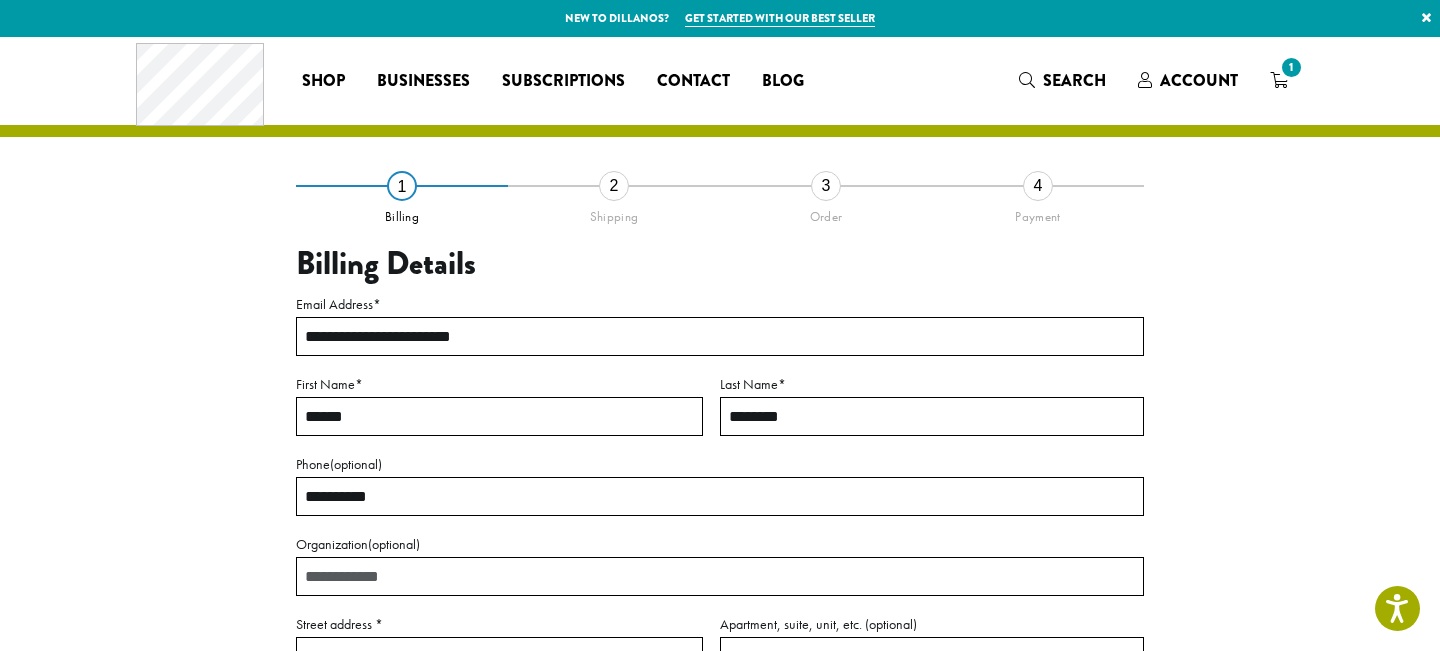scroll, scrollTop: 0, scrollLeft: 0, axis: both 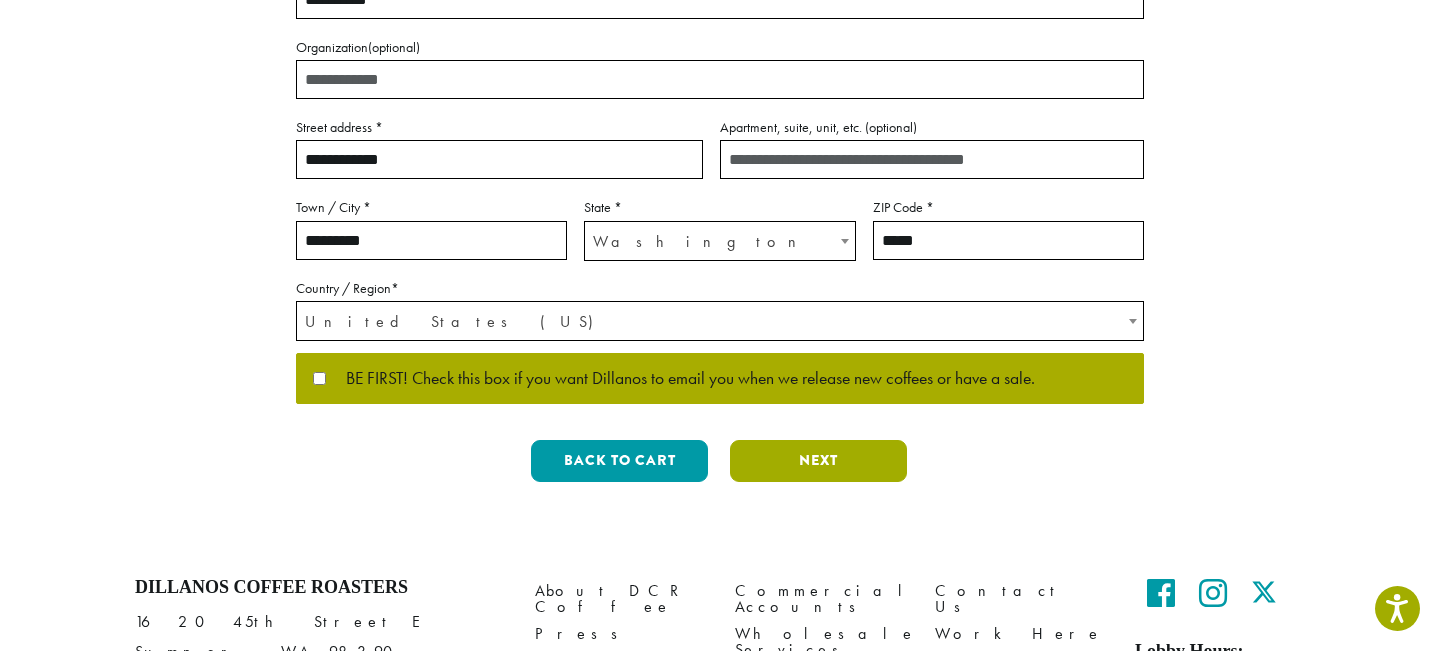 click on "Next" at bounding box center (818, 461) 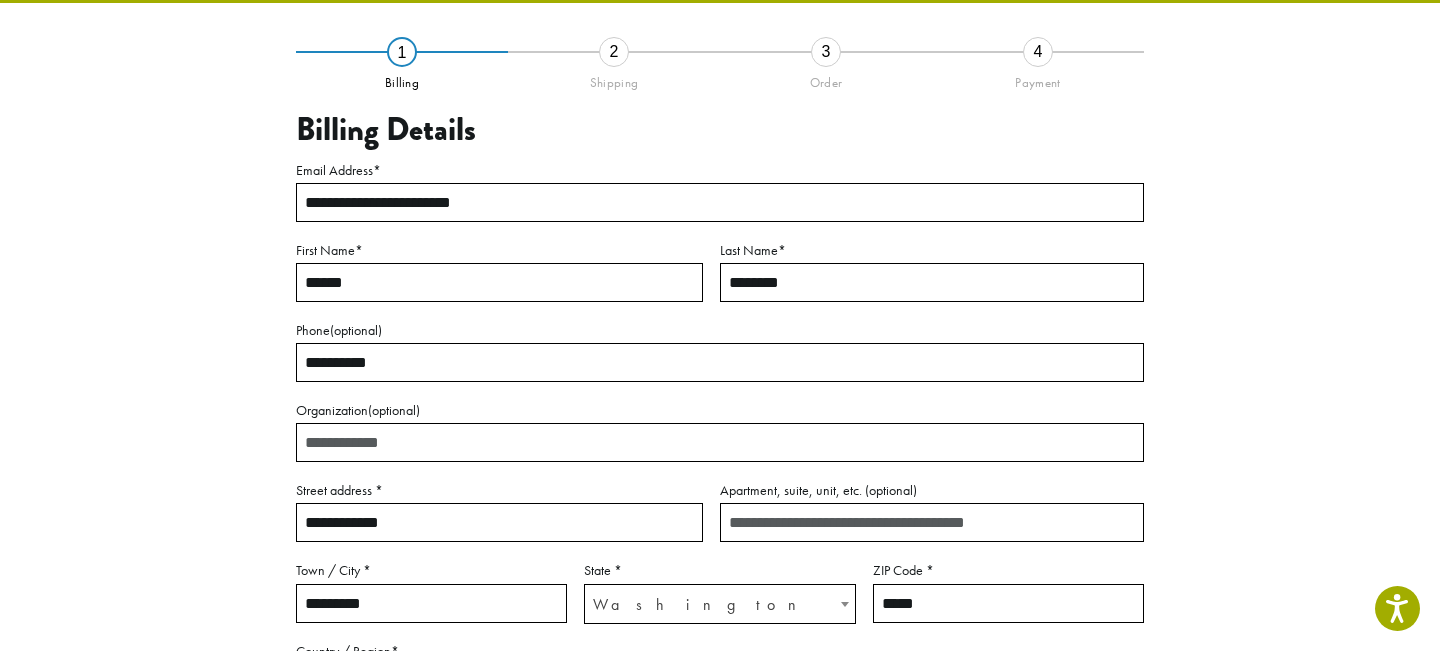 scroll, scrollTop: 115, scrollLeft: 0, axis: vertical 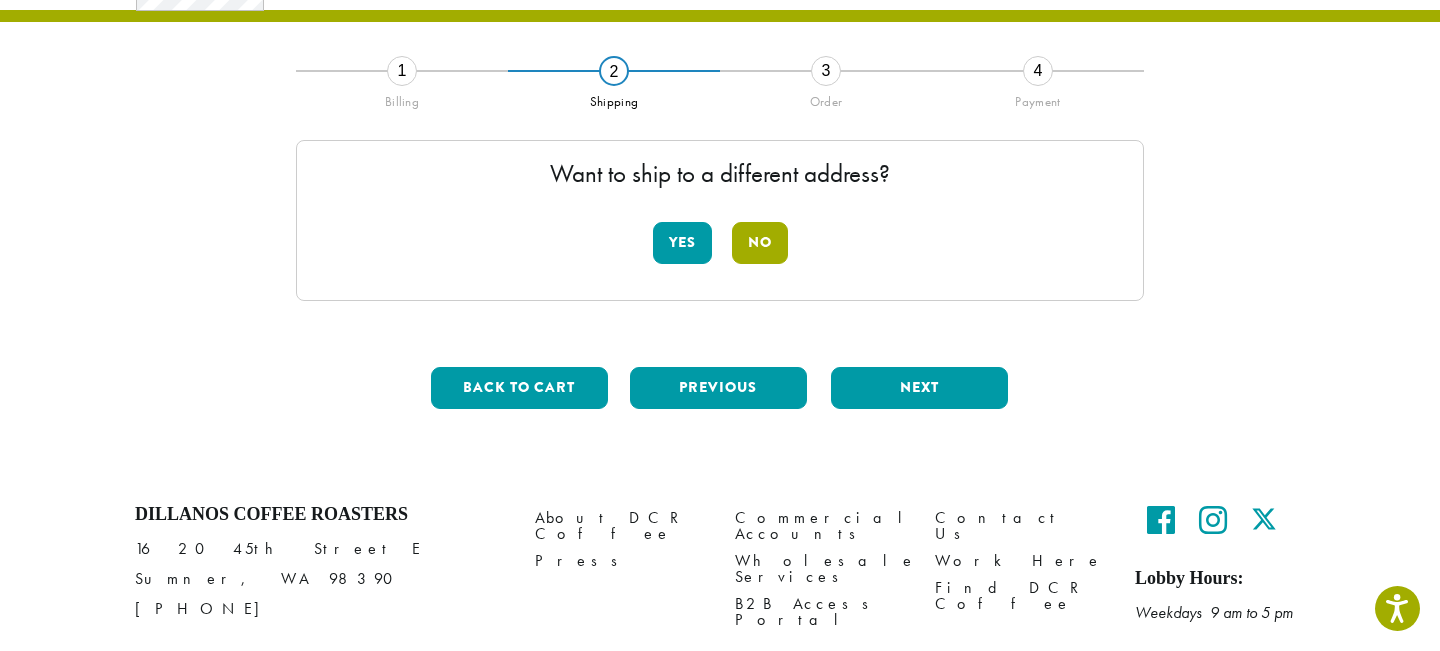 click on "No" at bounding box center [760, 243] 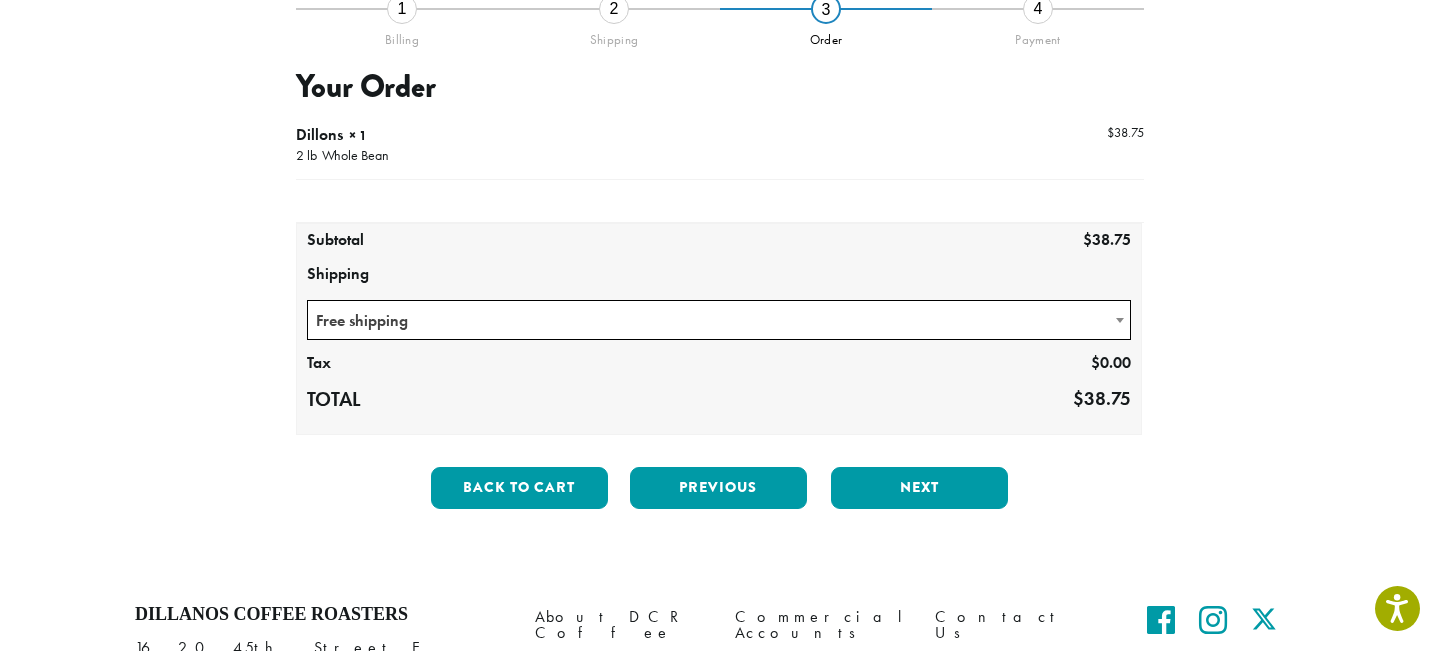 scroll, scrollTop: 180, scrollLeft: 0, axis: vertical 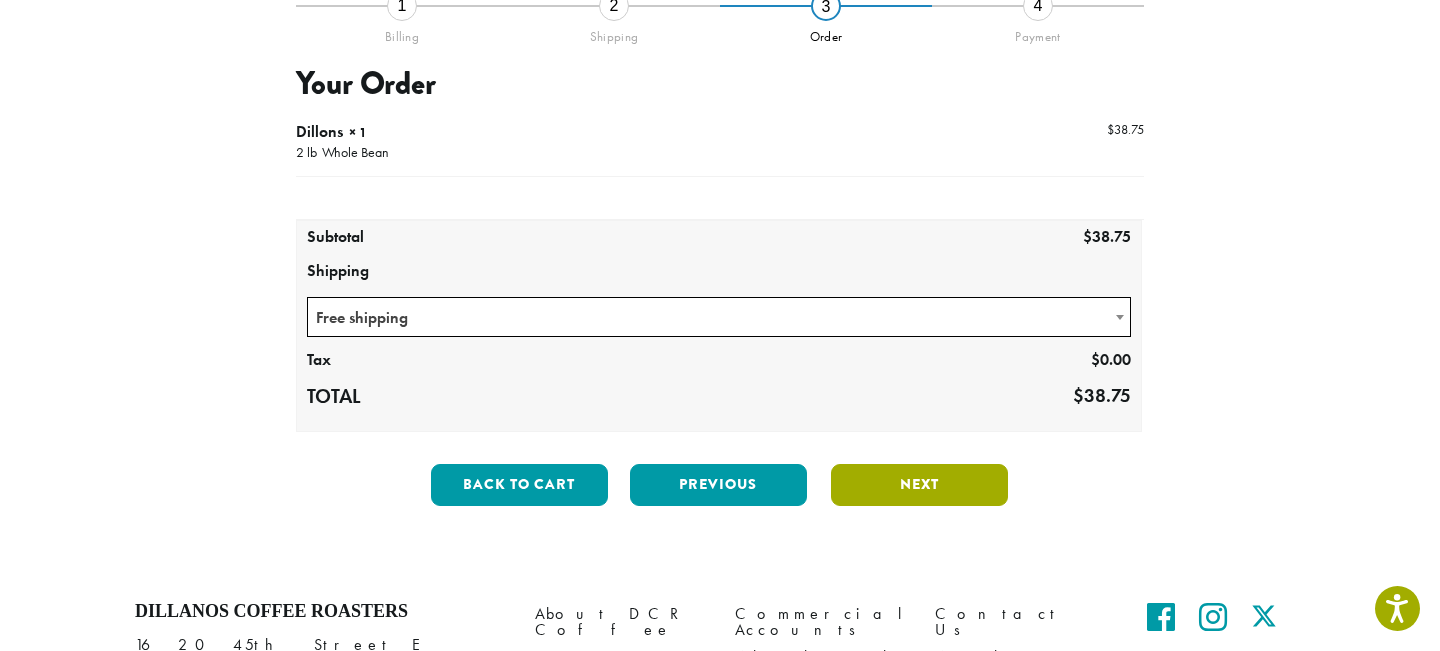 click on "Next" at bounding box center (919, 485) 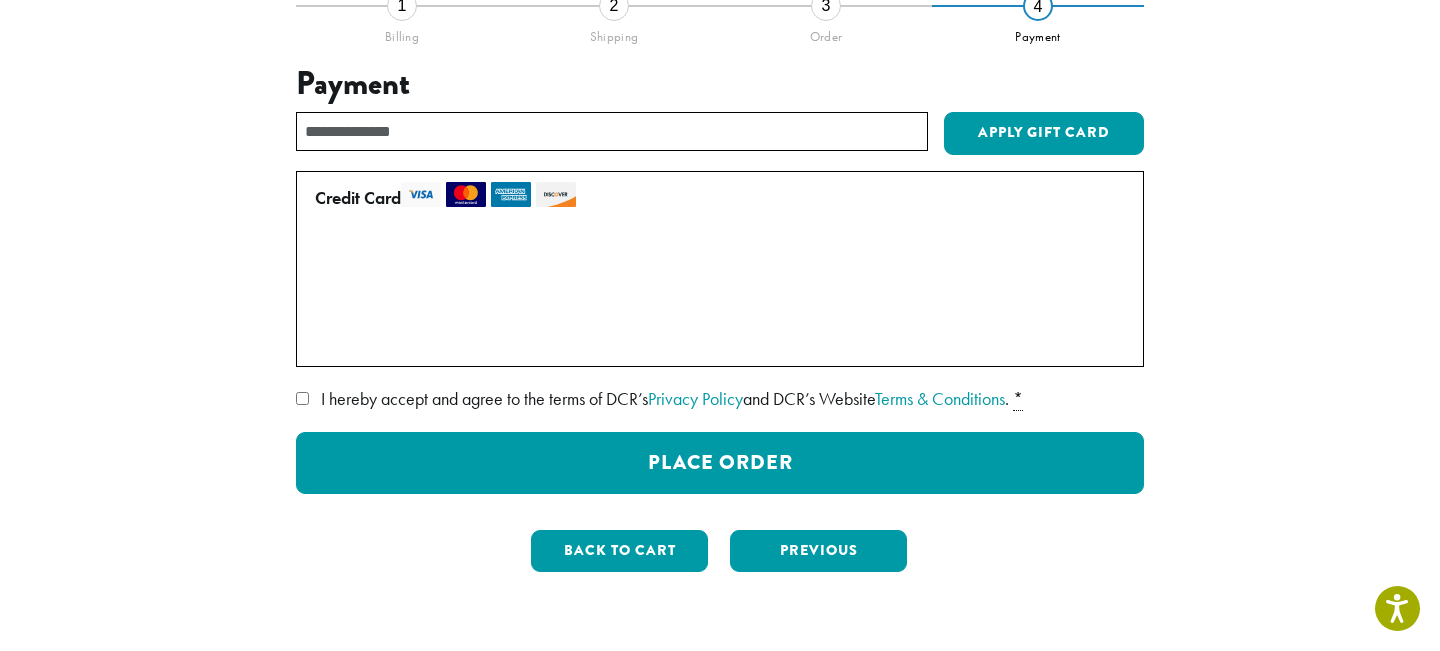 click on "Use a new card" at bounding box center (716, 340) 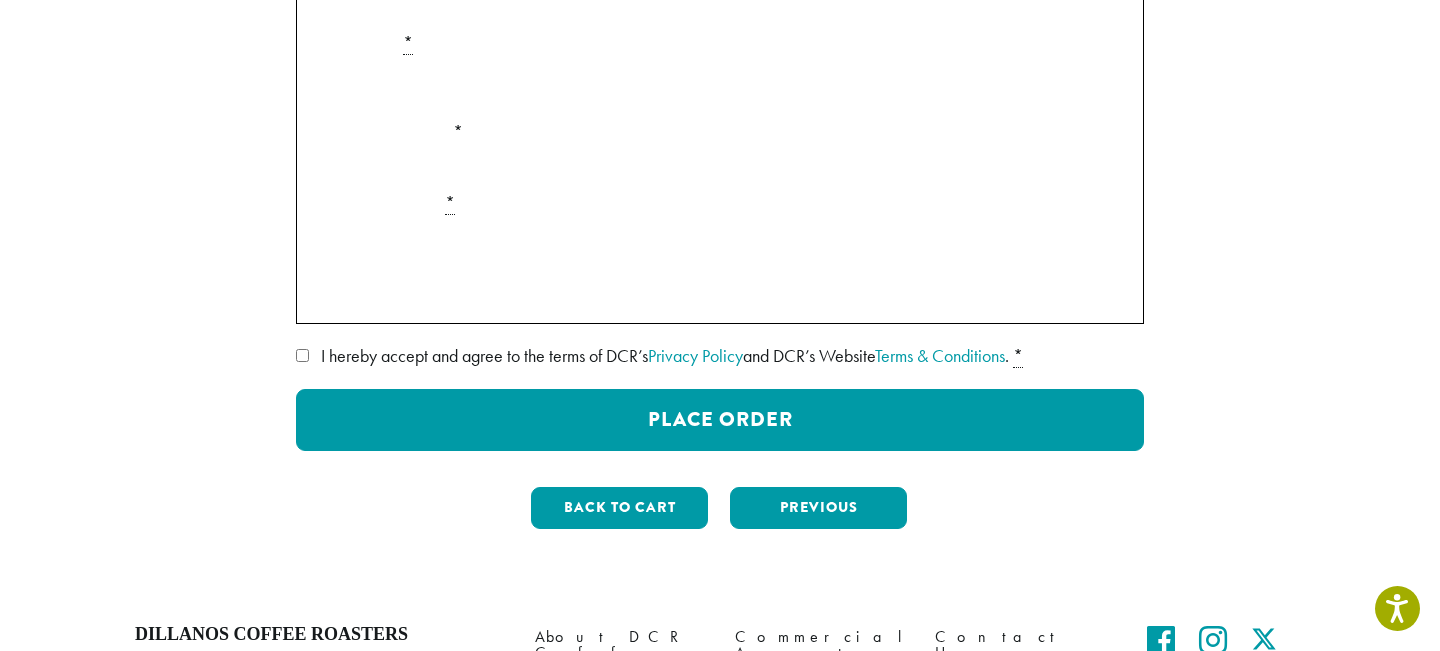 scroll, scrollTop: 510, scrollLeft: 0, axis: vertical 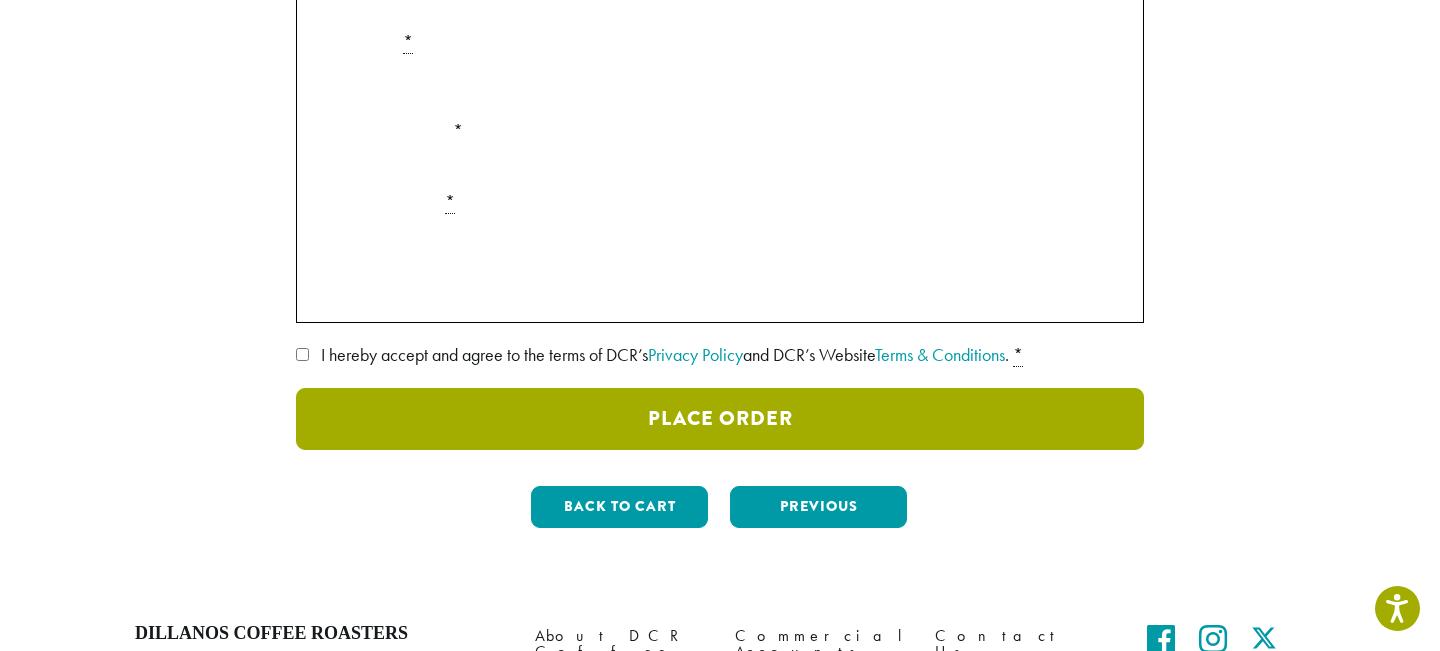 click on "Place Order" at bounding box center (720, 419) 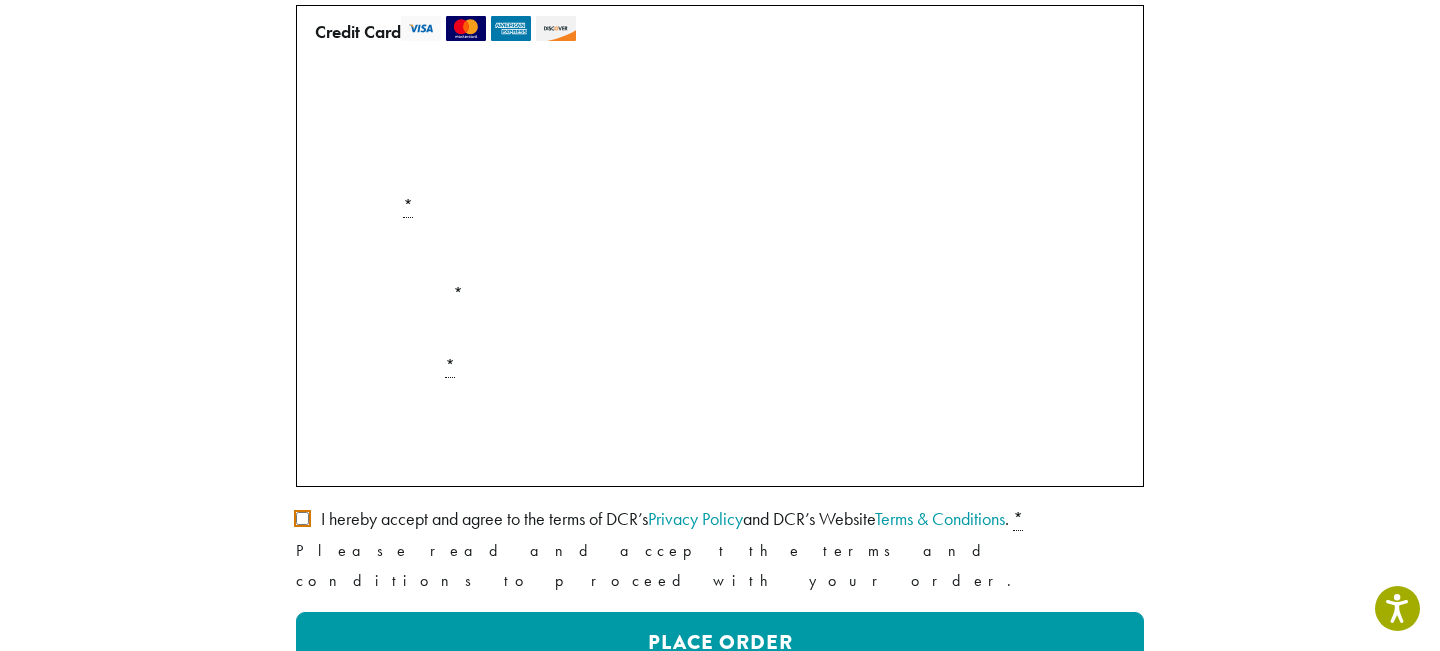 scroll, scrollTop: 610, scrollLeft: 0, axis: vertical 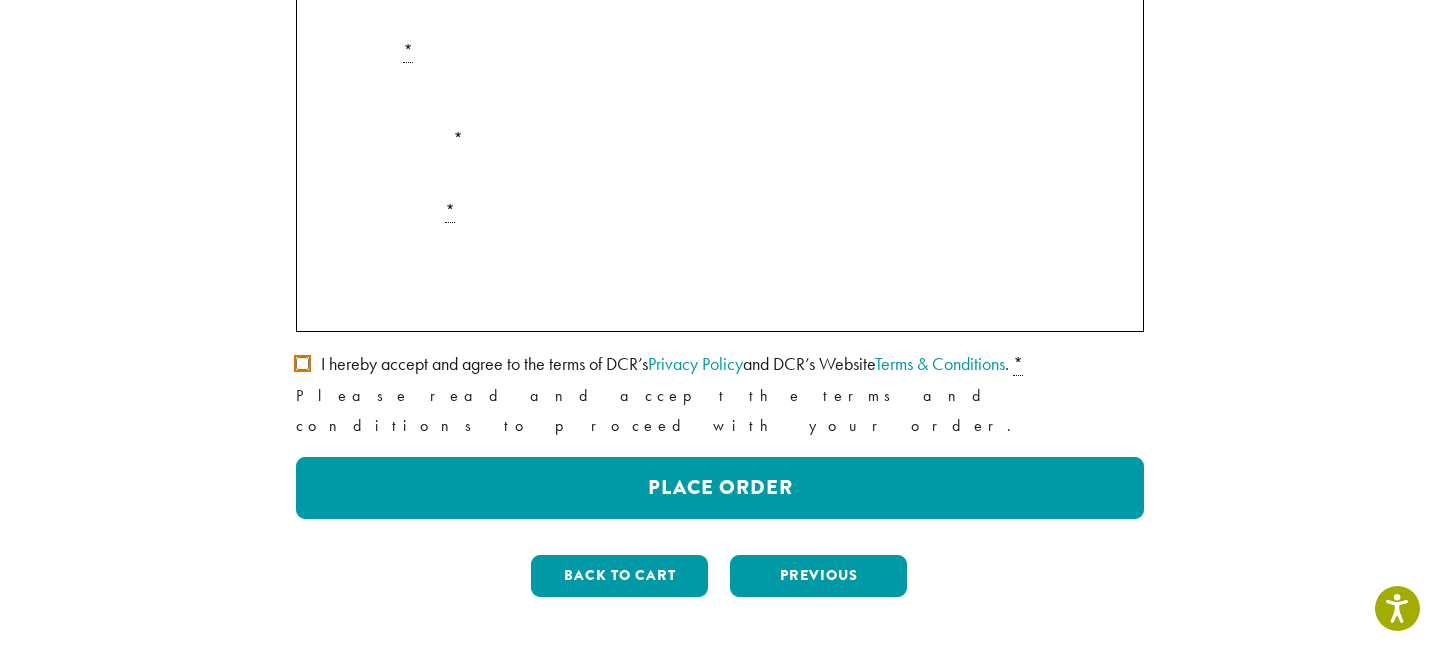 click on "I hereby accept and agree to the terms of DCR’s  Privacy Policy  and DCR’s Website  Terms & Conditions .   *" at bounding box center [720, 364] 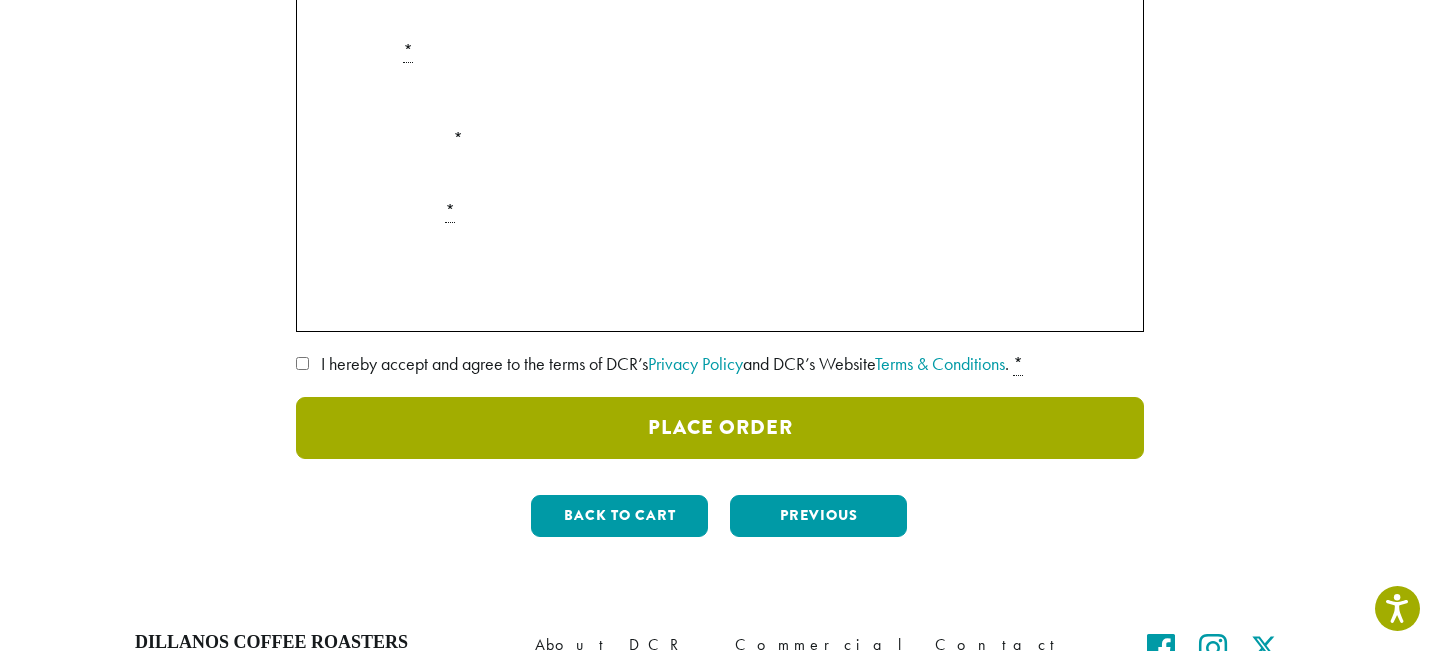 click on "Place Order" at bounding box center [720, 428] 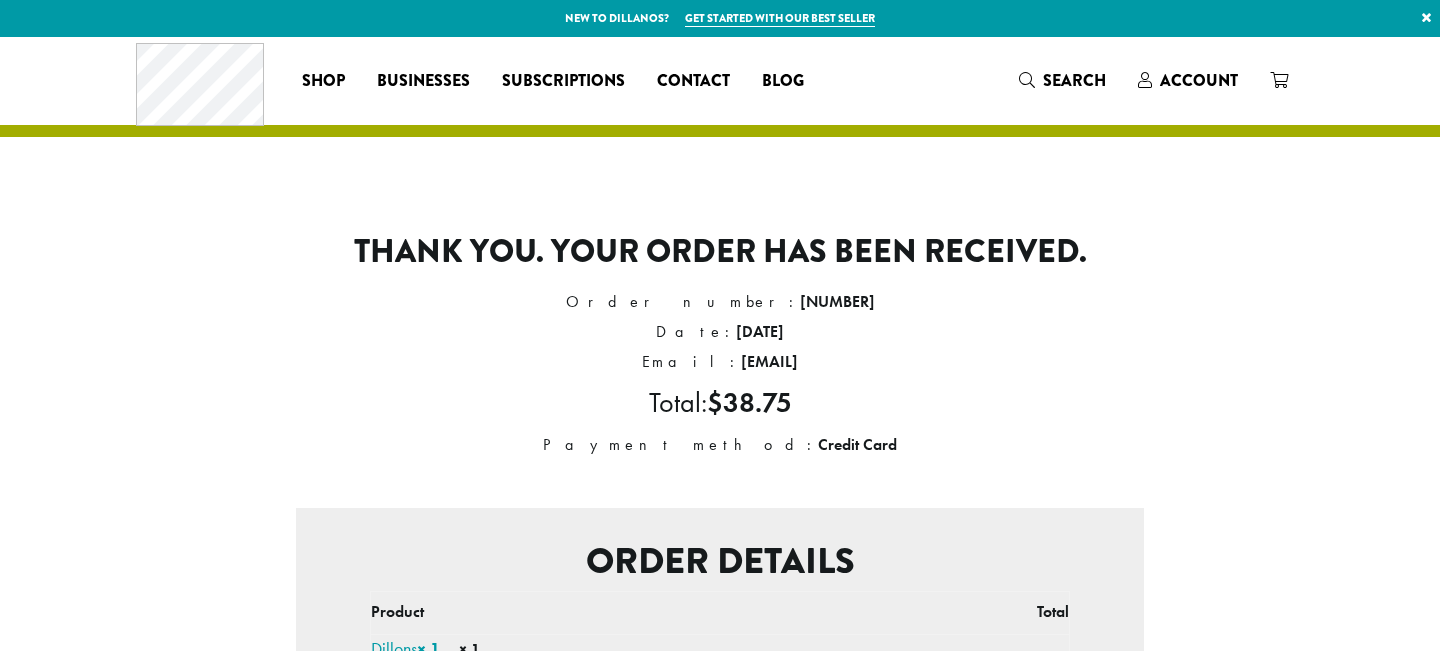 scroll, scrollTop: 0, scrollLeft: 0, axis: both 